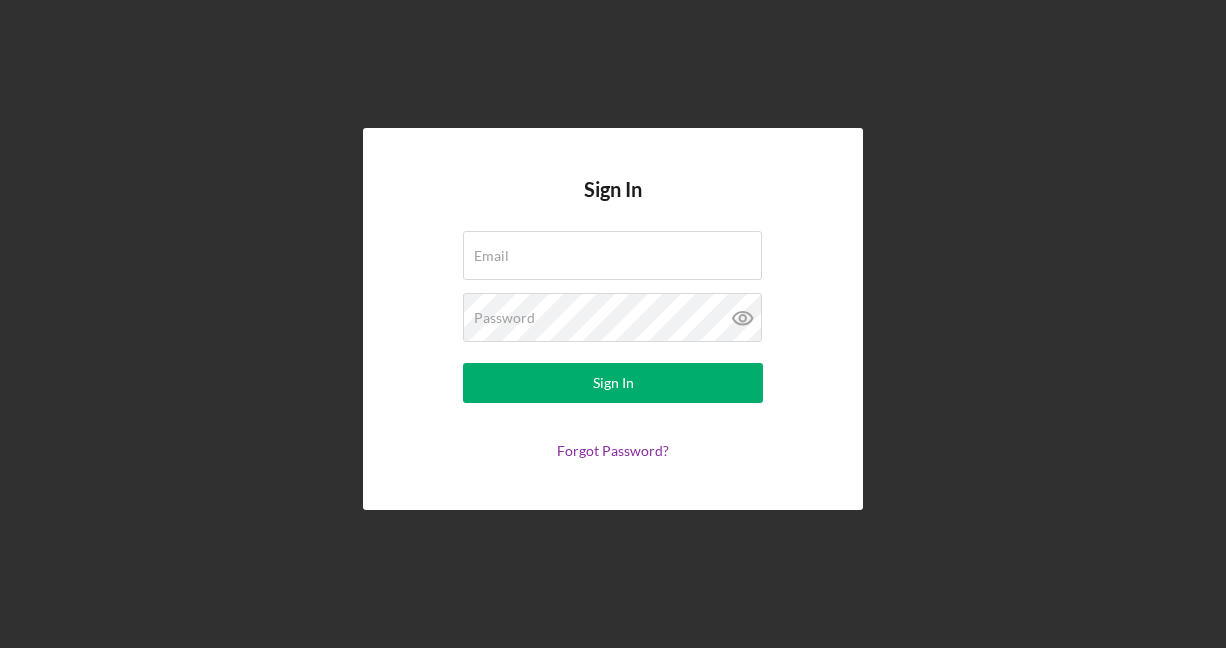 scroll, scrollTop: 0, scrollLeft: 0, axis: both 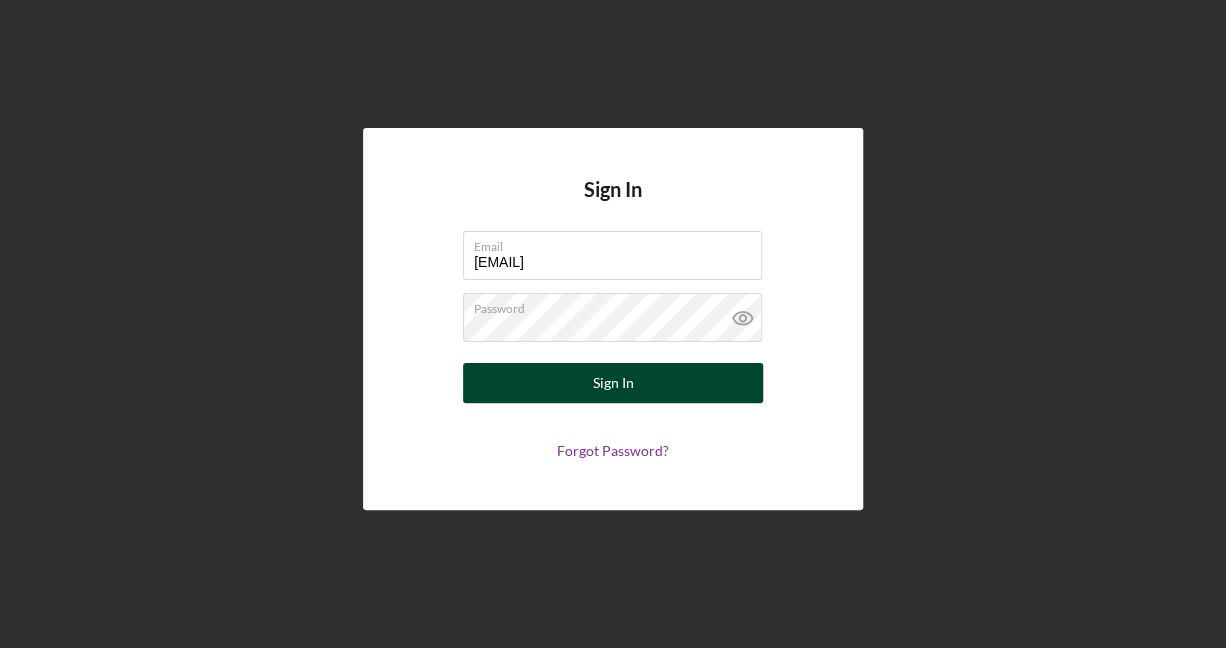 type on "[EMAIL]" 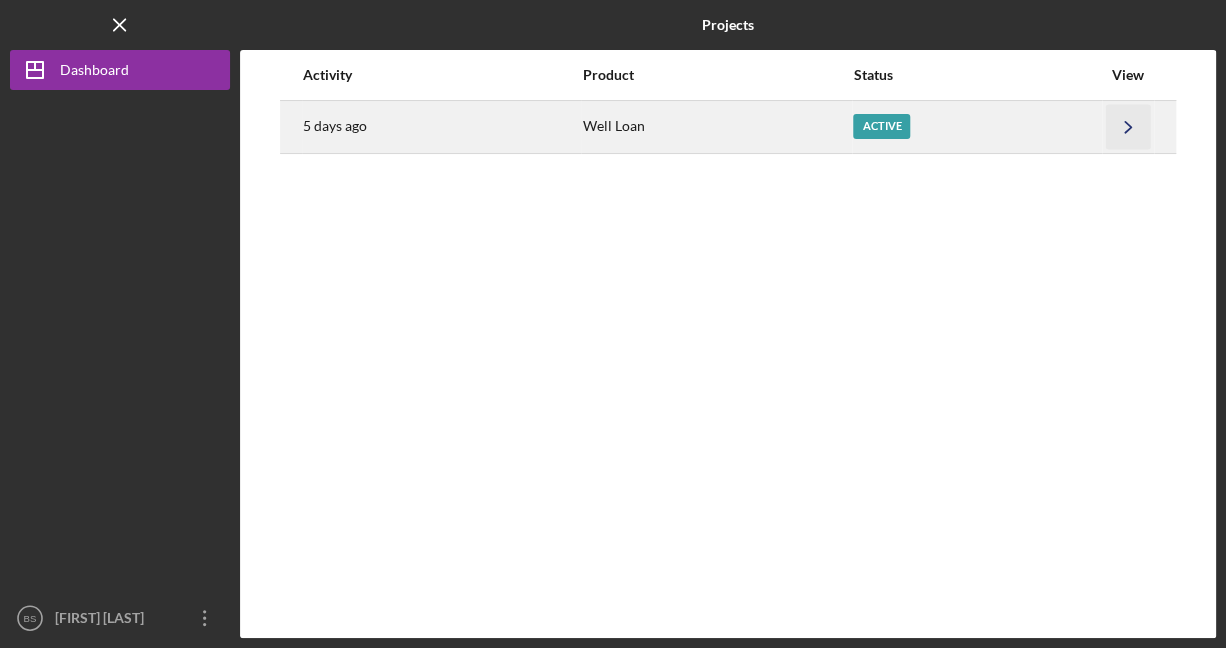 click on "Icon/Navigate" 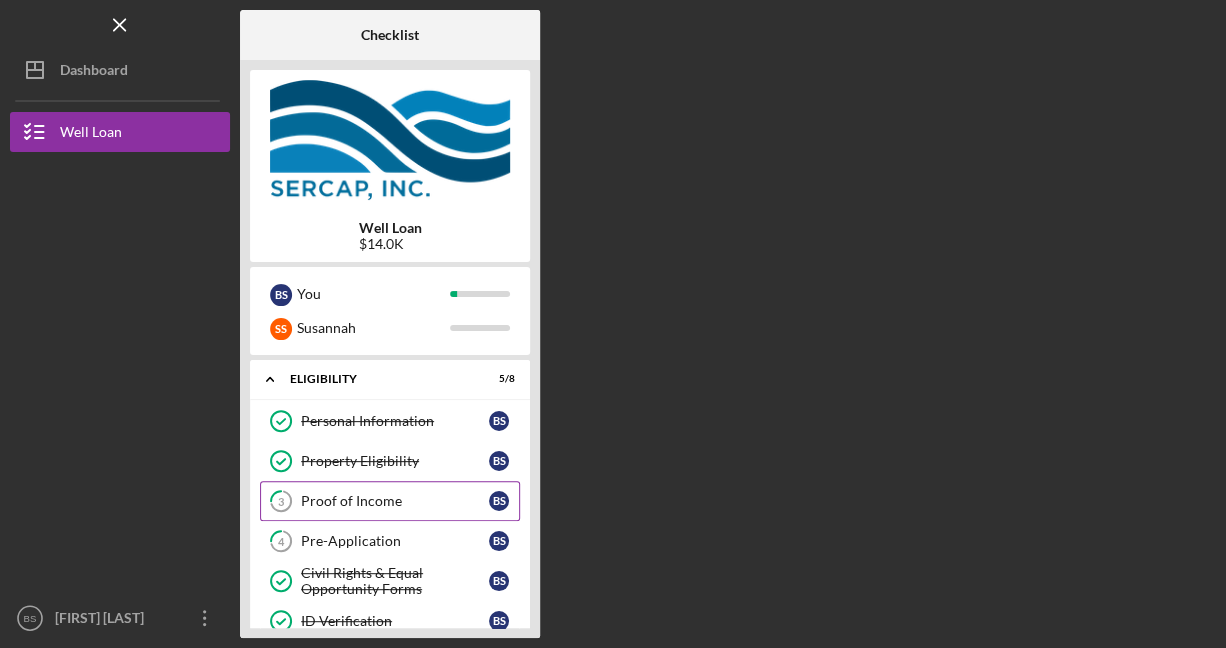click on "Proof of Income" at bounding box center (395, 501) 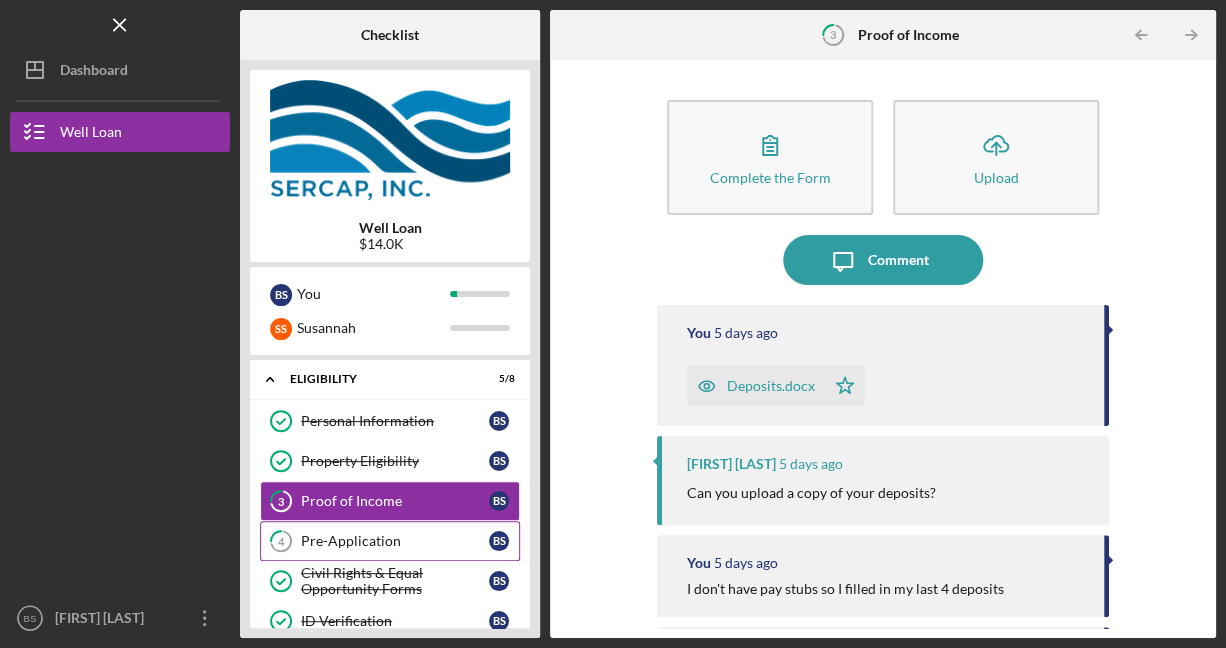 click on "Pre-Application" at bounding box center (395, 541) 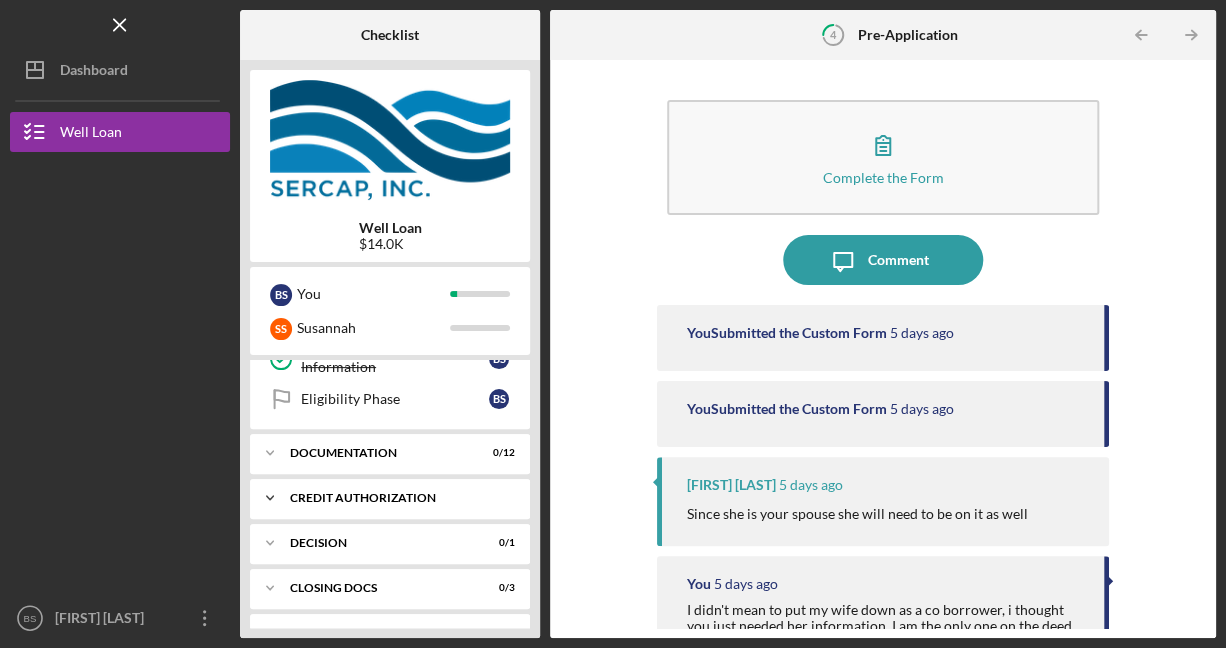 scroll, scrollTop: 0, scrollLeft: 0, axis: both 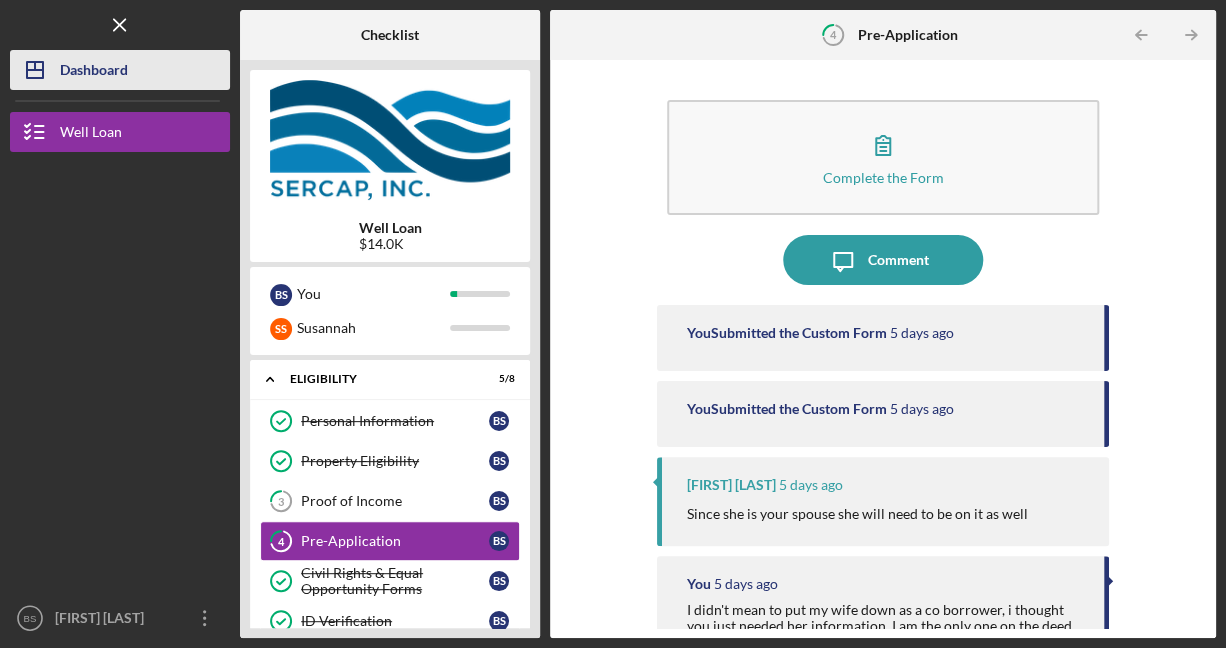 click 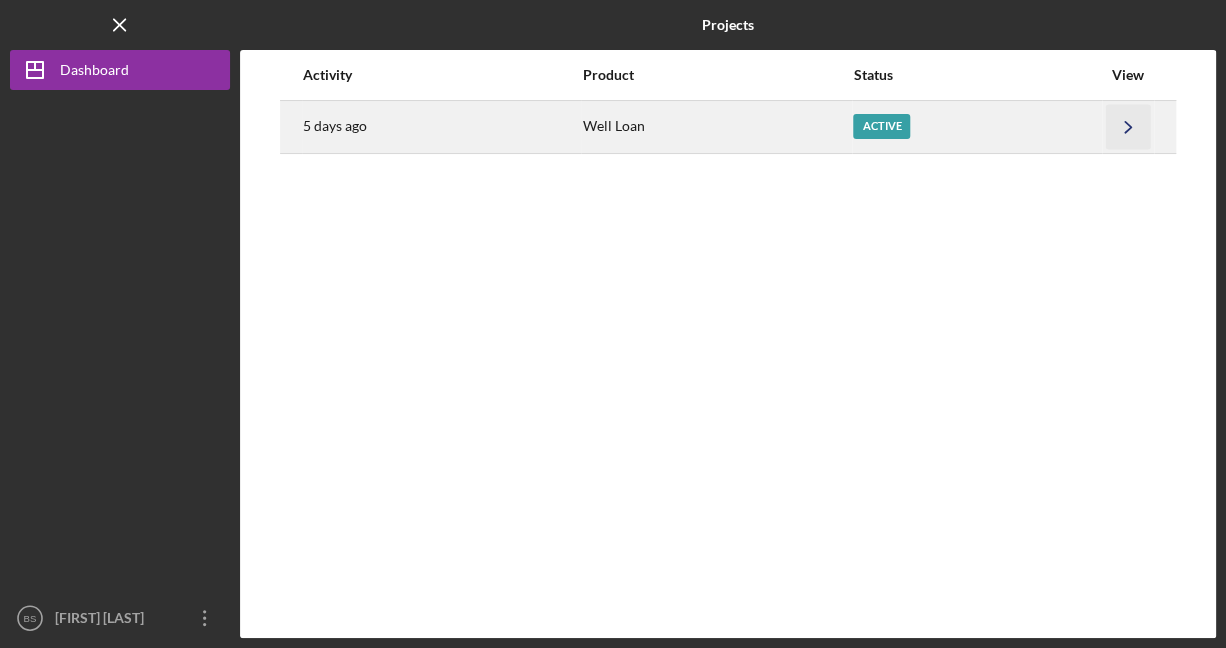 click 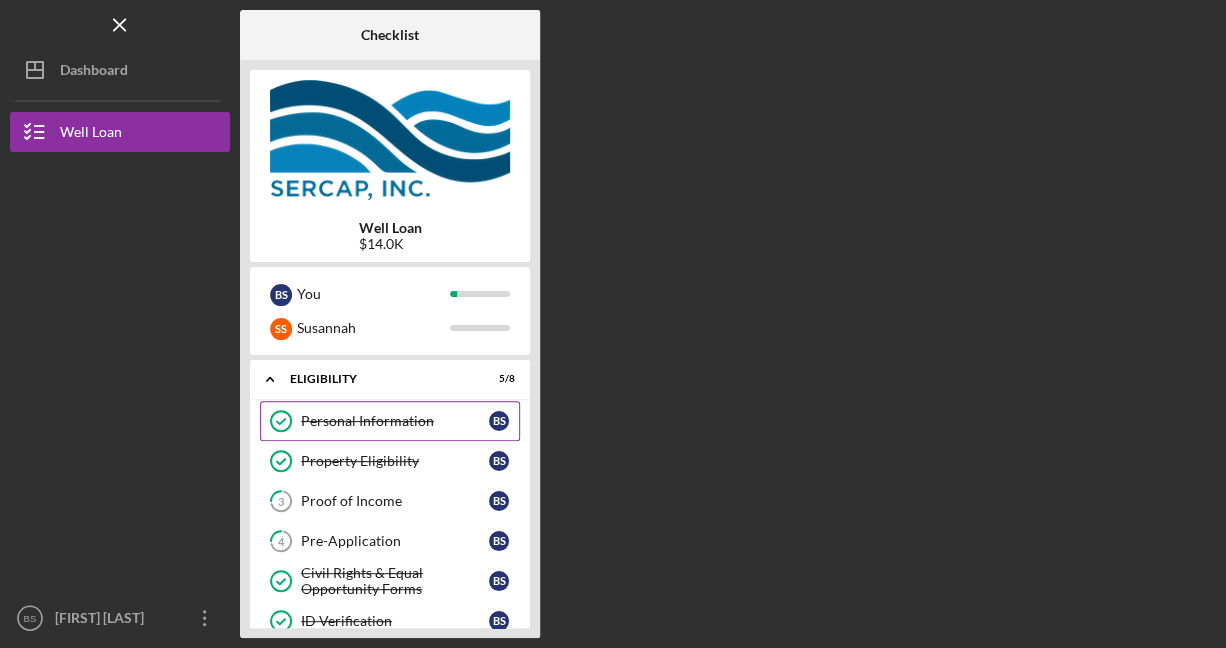 scroll, scrollTop: 100, scrollLeft: 0, axis: vertical 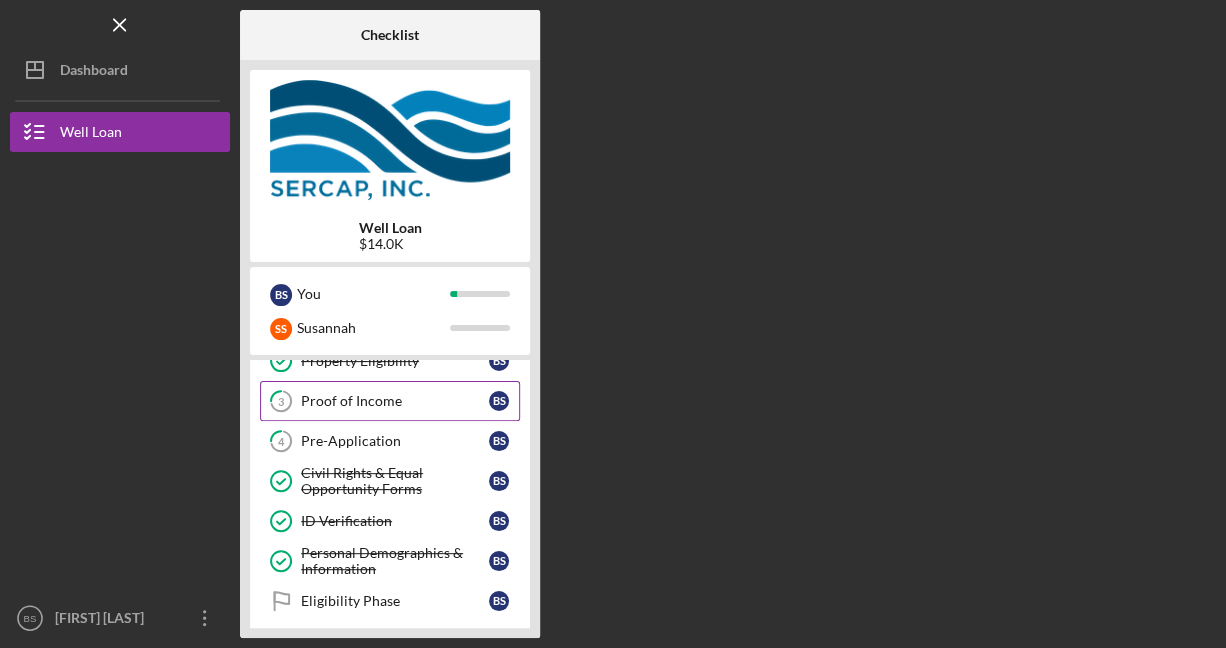click on "Proof of Income" at bounding box center [395, 401] 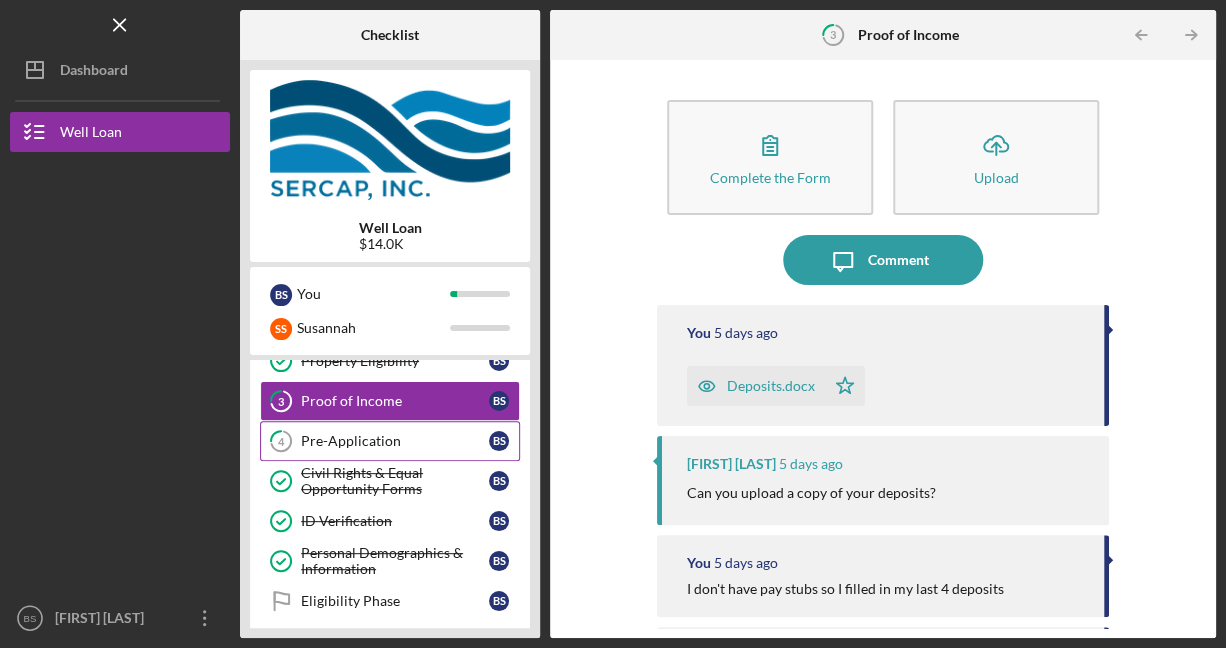 click on "Pre-Application" at bounding box center [395, 441] 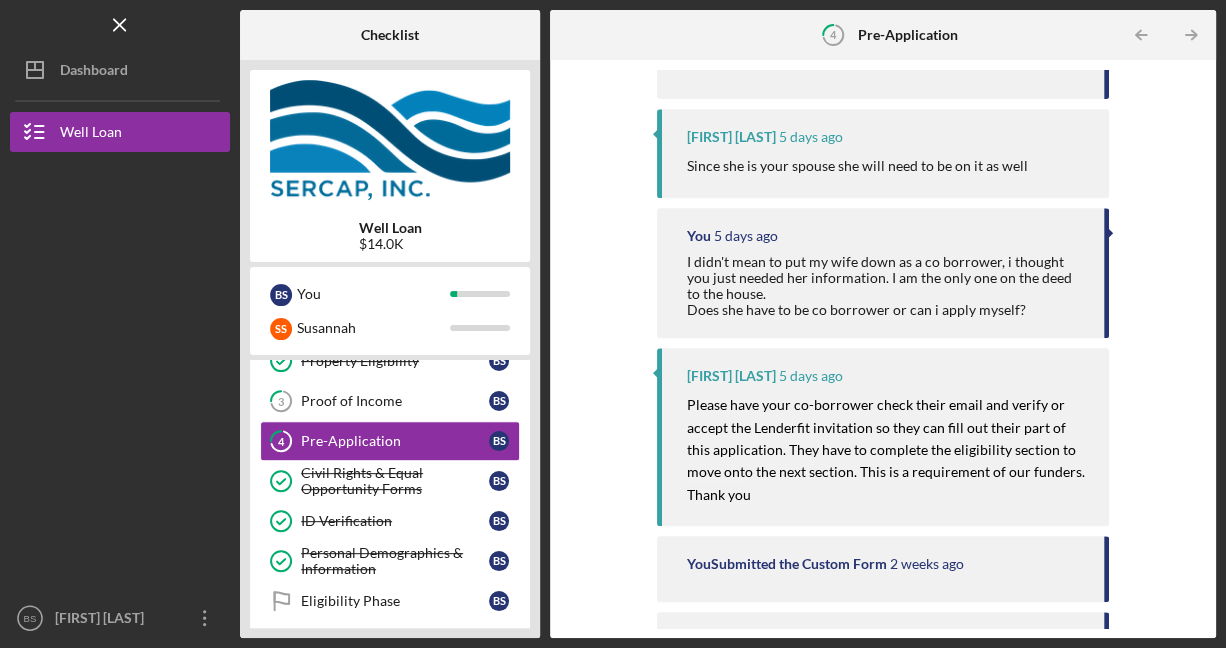 scroll, scrollTop: 403, scrollLeft: 0, axis: vertical 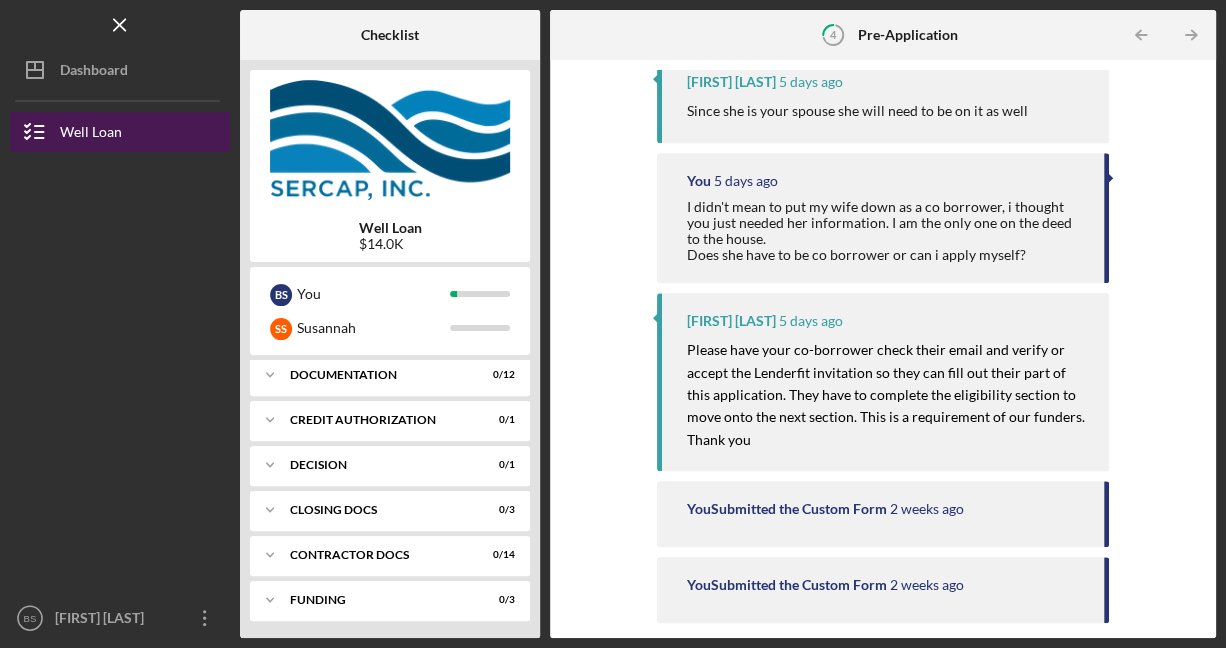 click 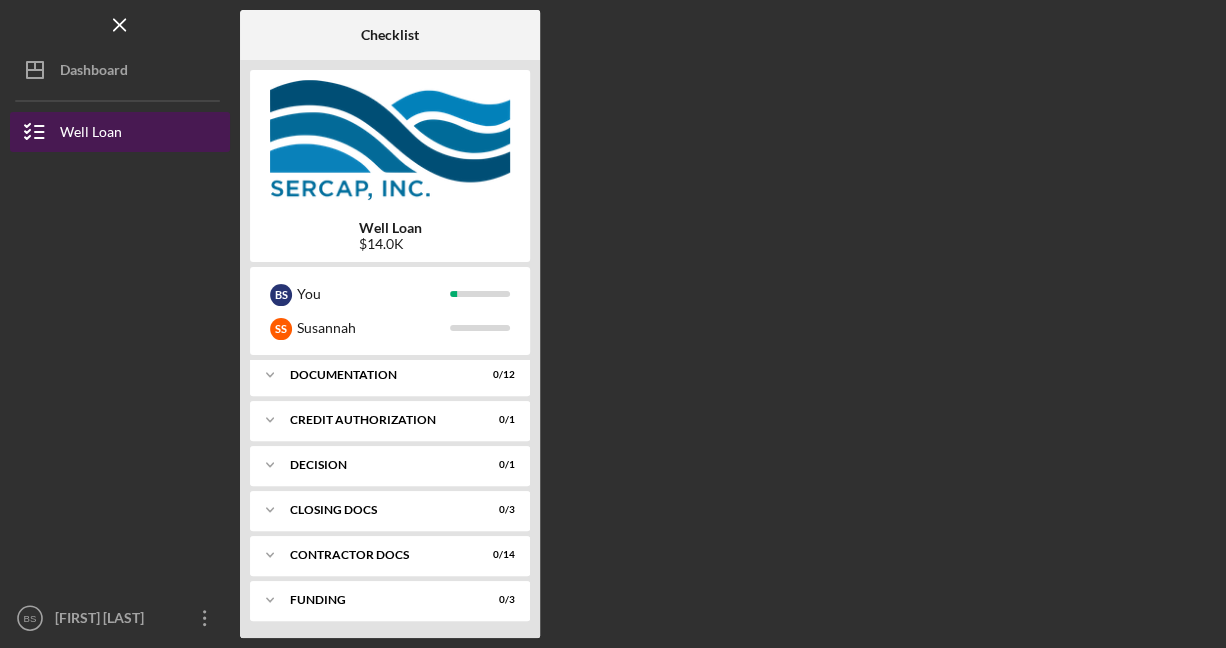 click 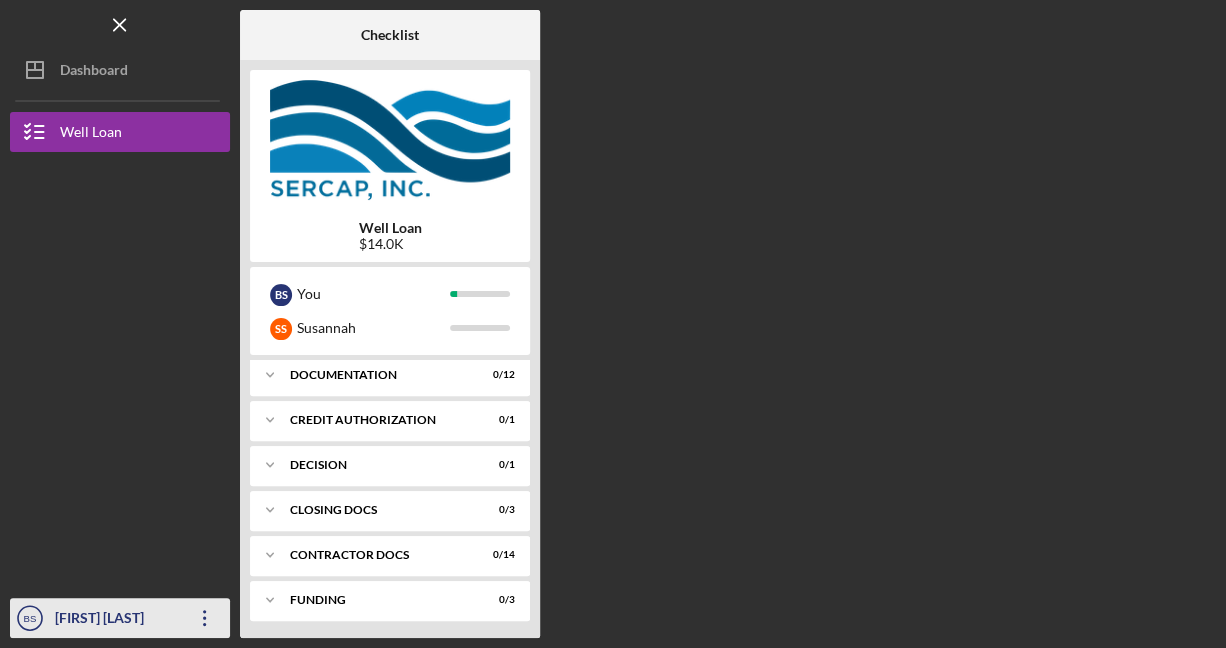 click on "Icon/Overflow" 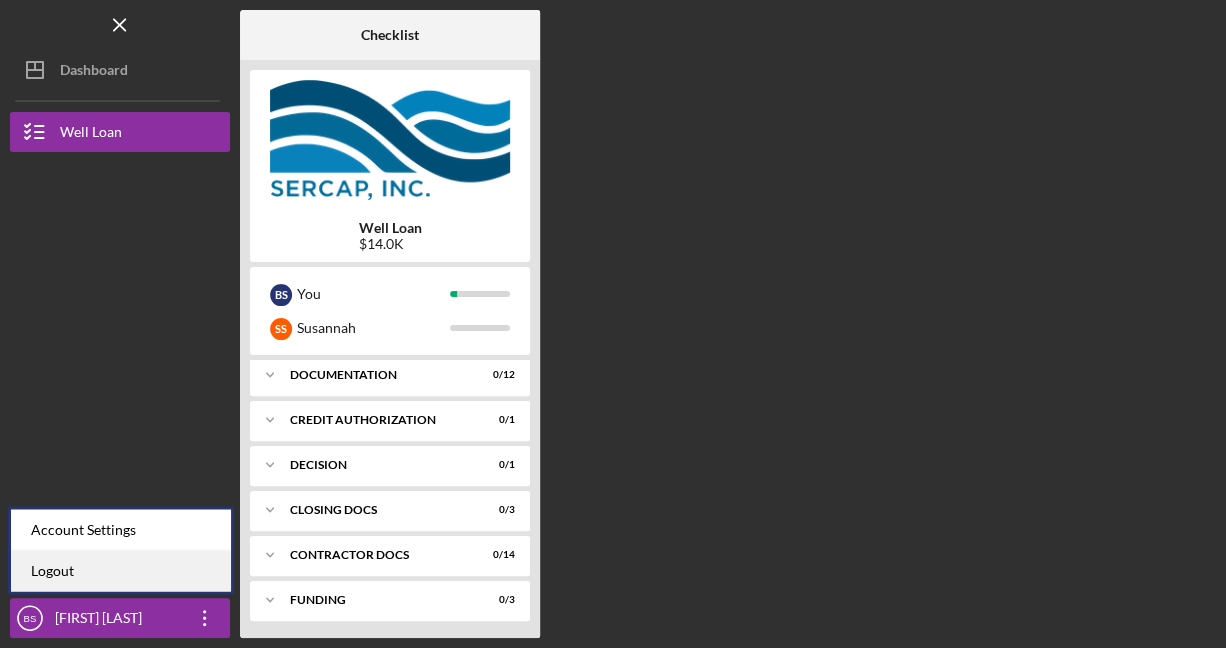 click on "Logout" at bounding box center [121, 570] 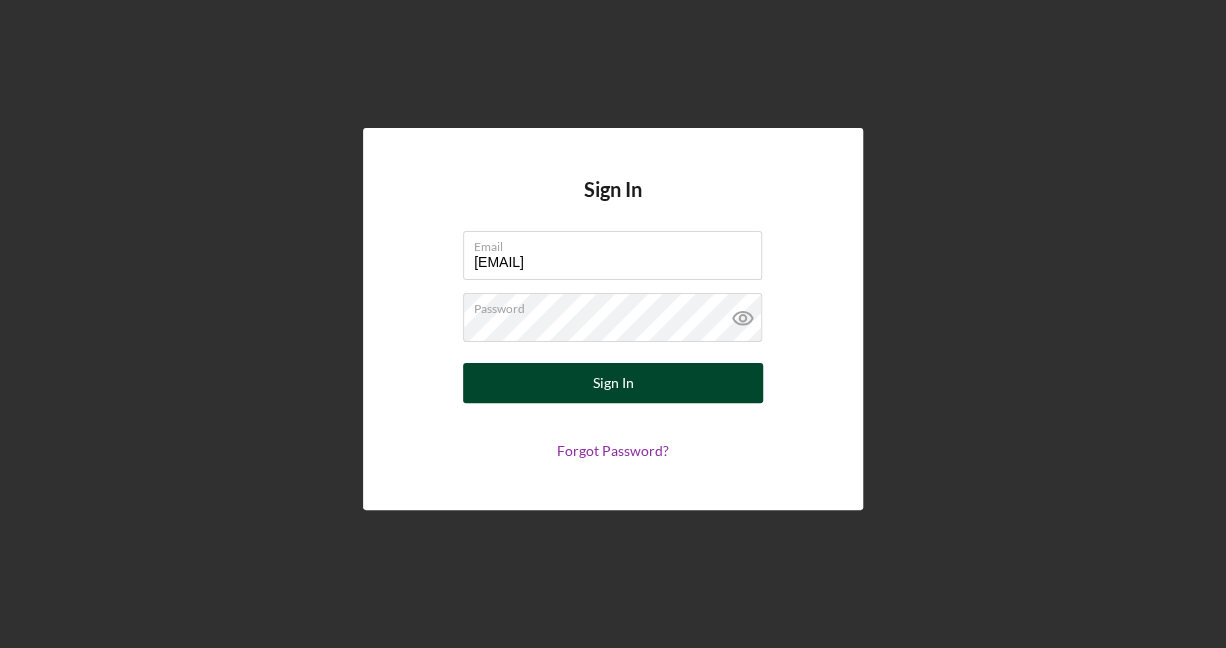 type on "[EMAIL]" 